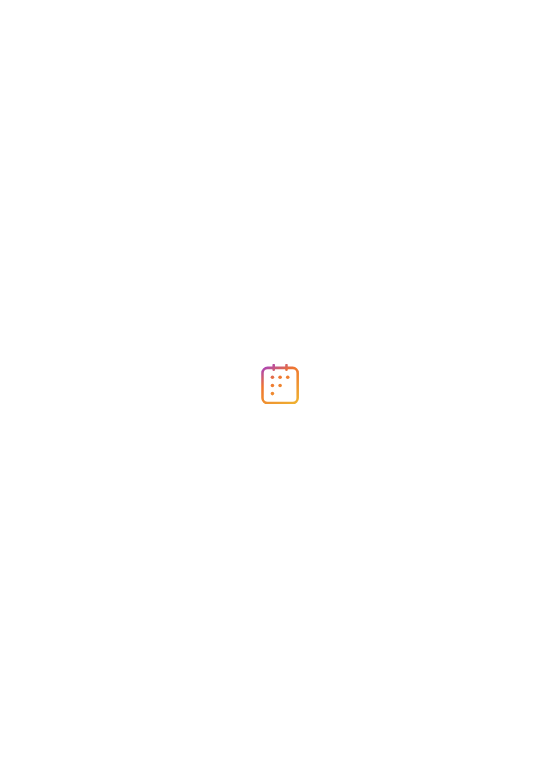 scroll, scrollTop: 0, scrollLeft: 0, axis: both 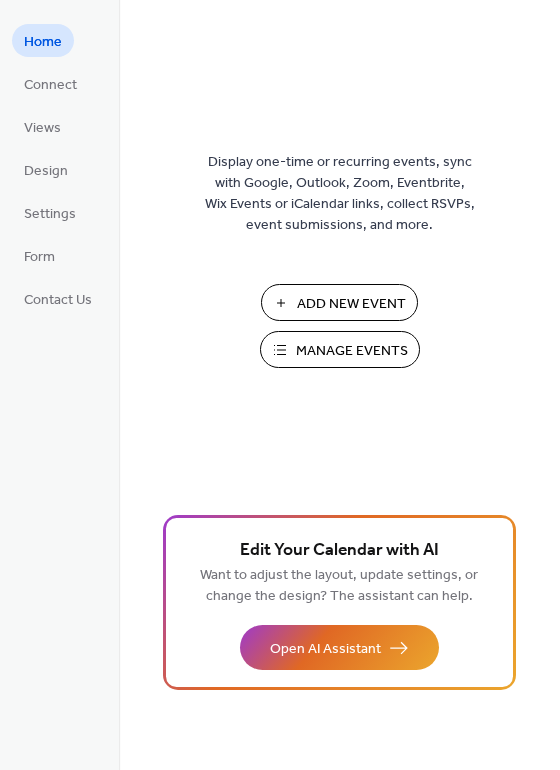 click on "Add New Event" at bounding box center (351, 304) 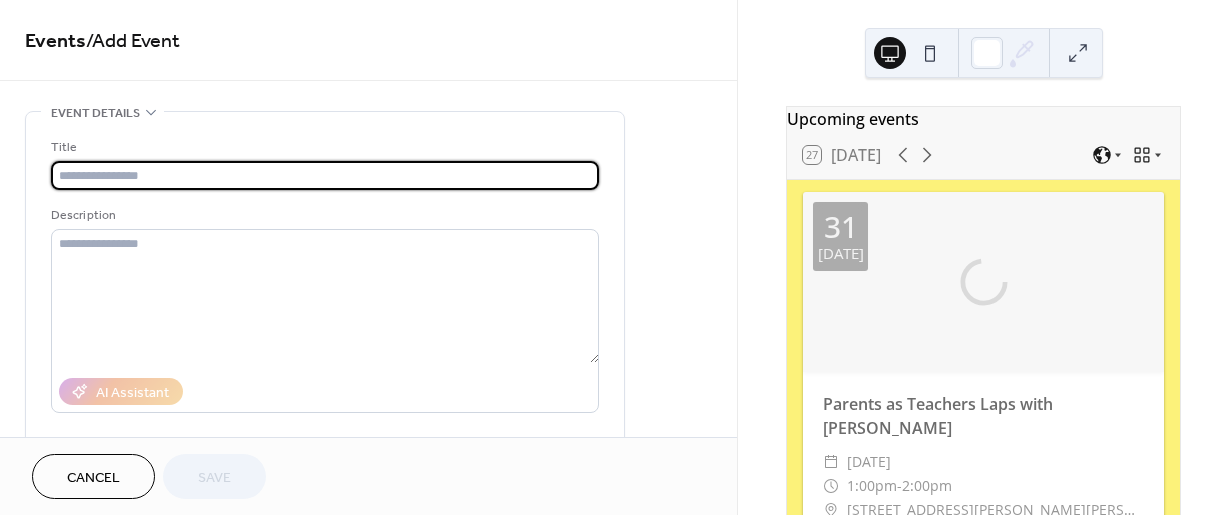 scroll, scrollTop: 0, scrollLeft: 0, axis: both 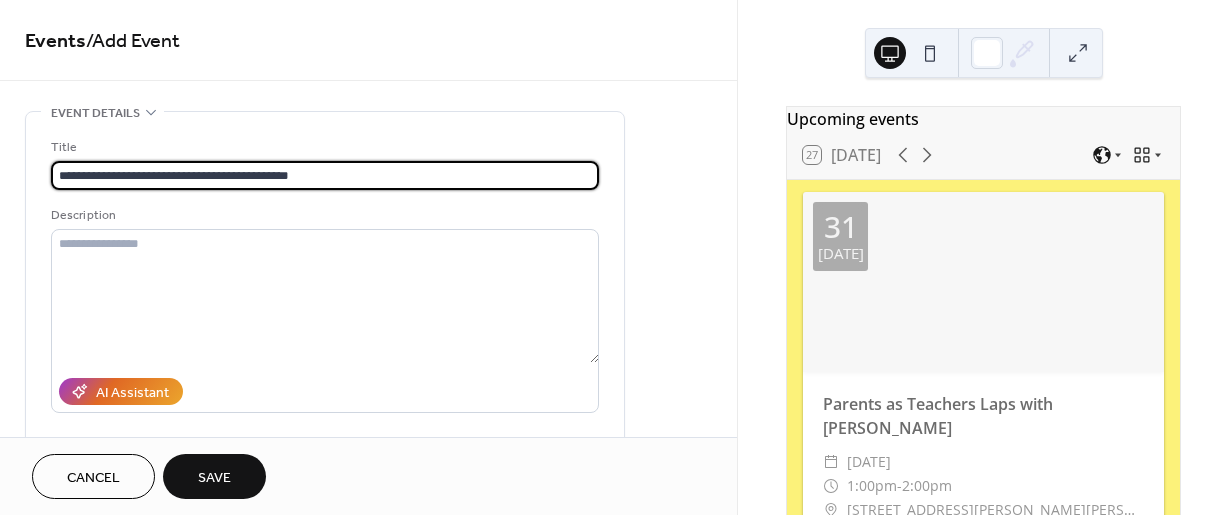 click on "**********" at bounding box center [325, 175] 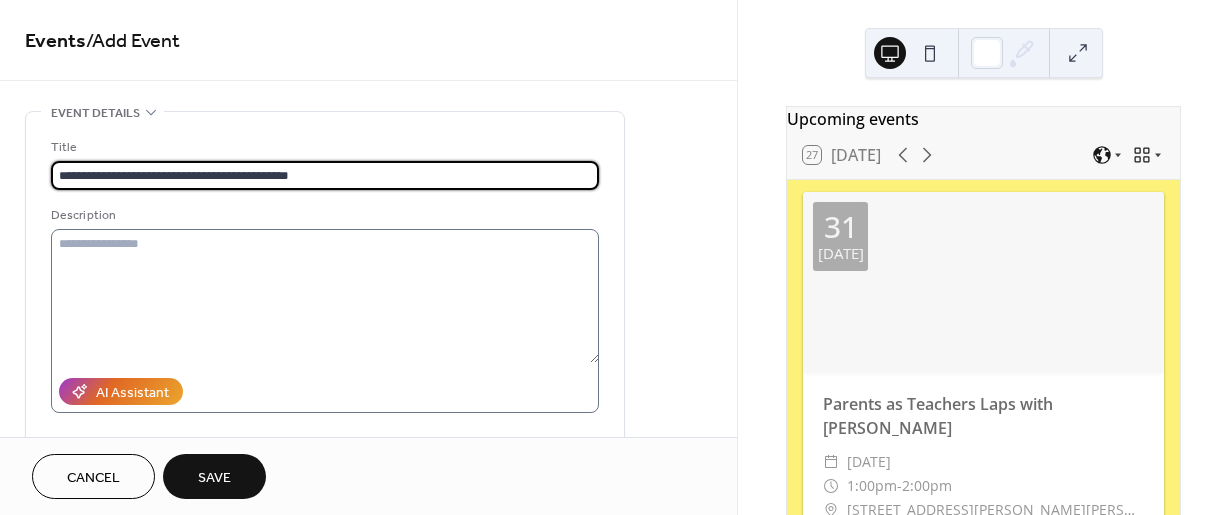 type on "**********" 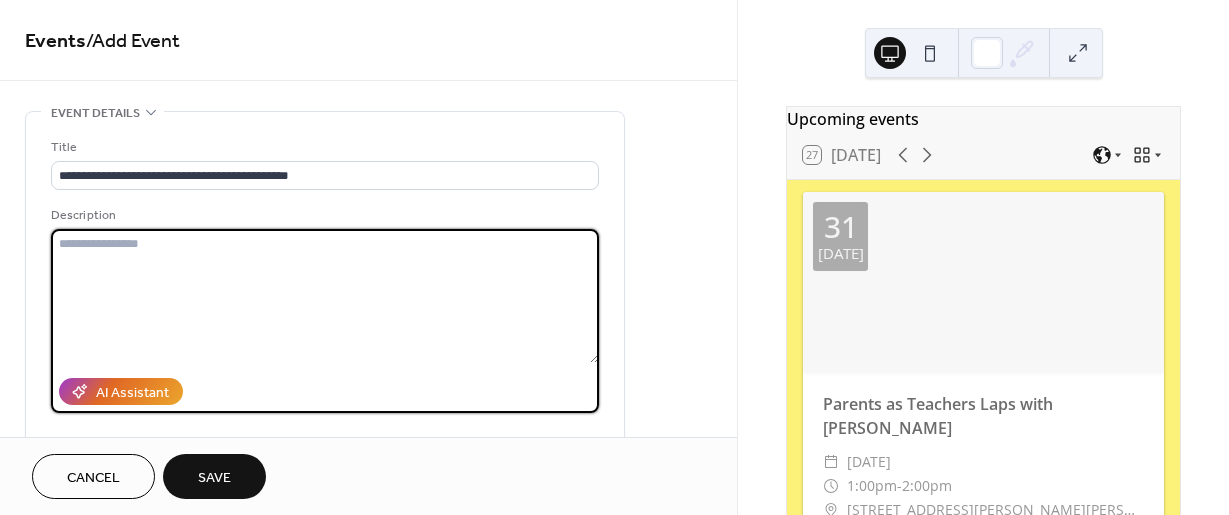 click at bounding box center [325, 296] 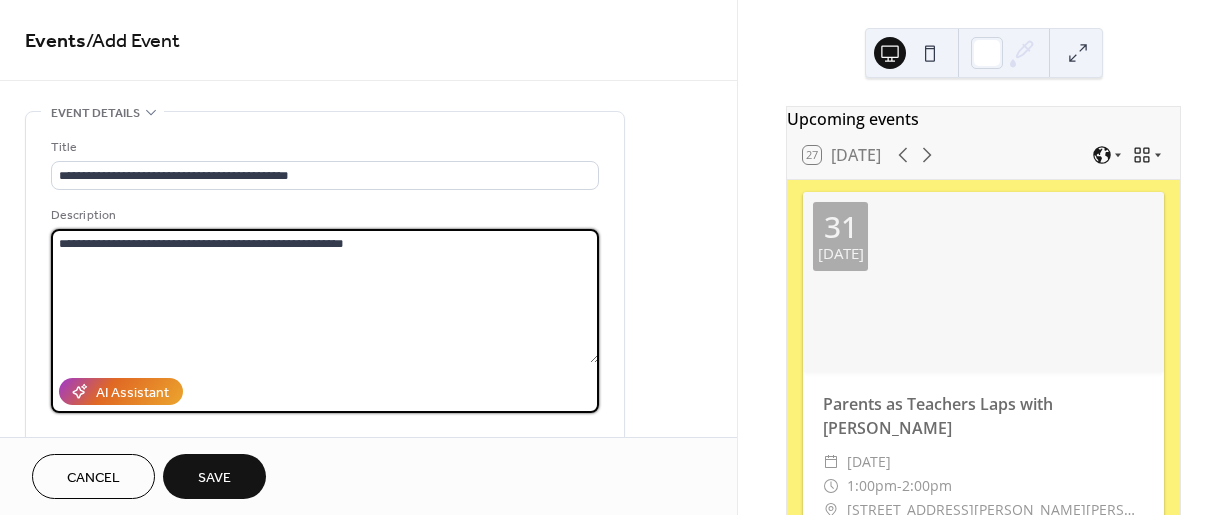 type on "**********" 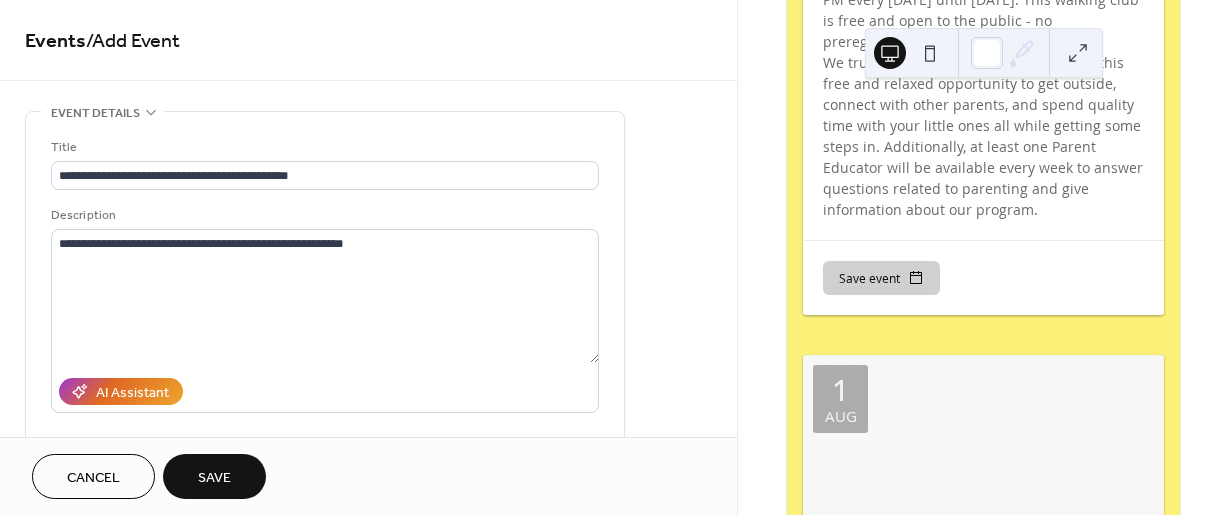 drag, startPoint x: 1222, startPoint y: 35, endPoint x: 1220, endPoint y: 56, distance: 21.095022 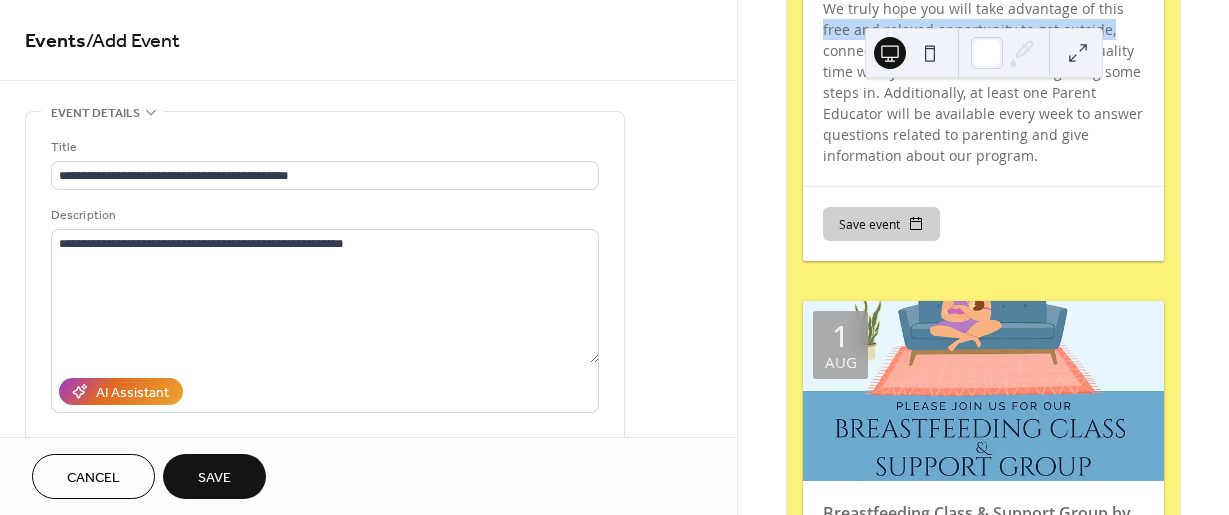 scroll, scrollTop: 1159, scrollLeft: 0, axis: vertical 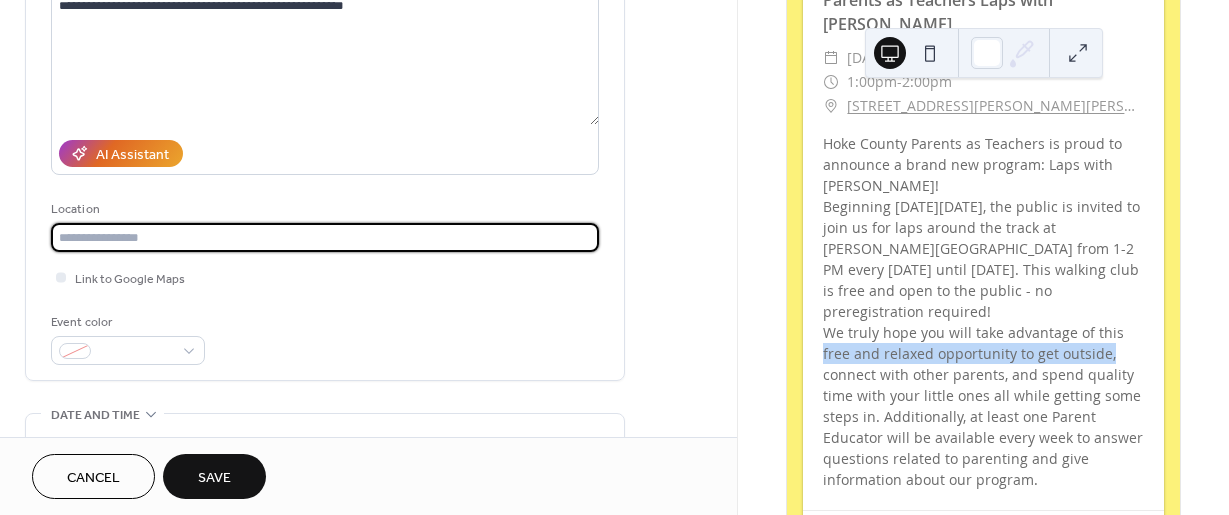 click at bounding box center [325, 237] 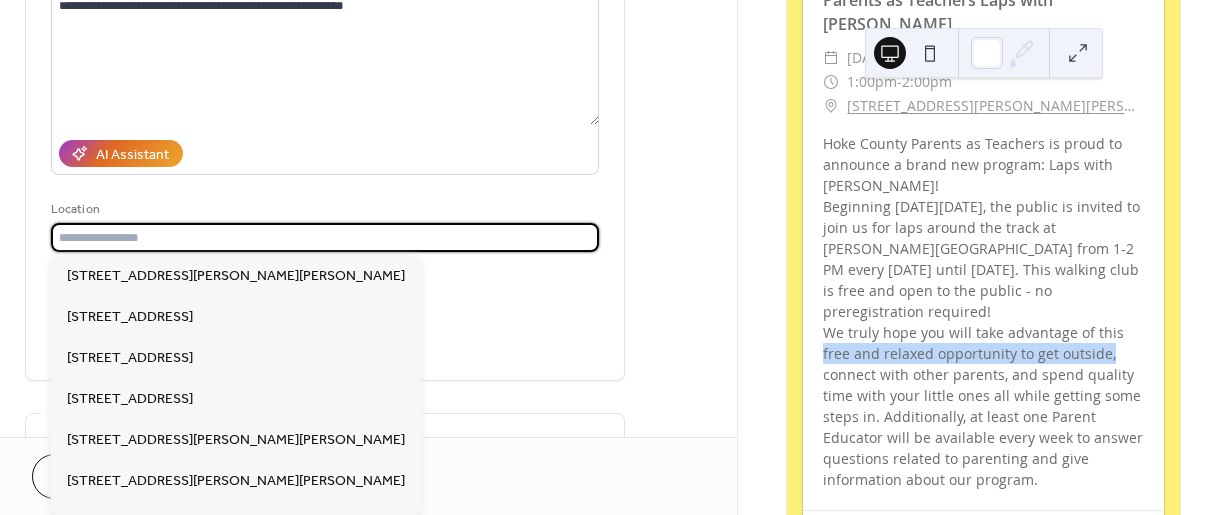 click at bounding box center (325, 237) 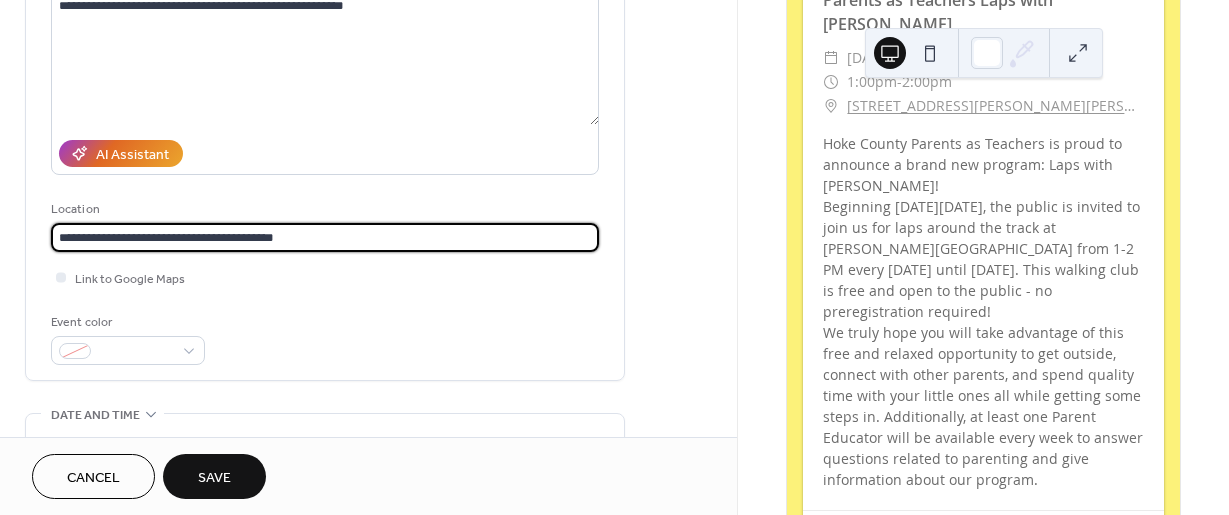 type on "**********" 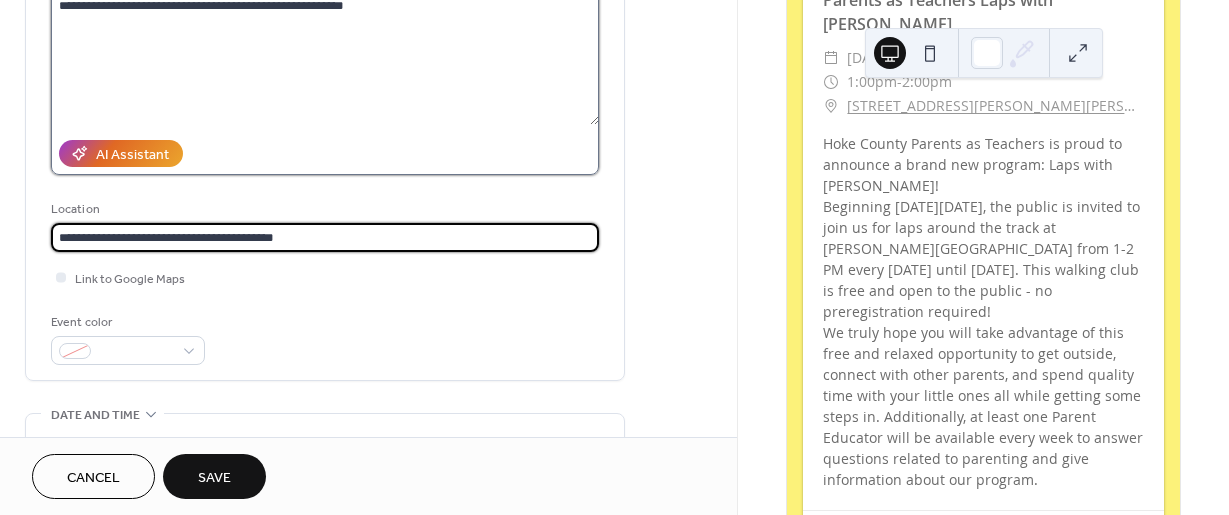 click on "**********" at bounding box center [325, 58] 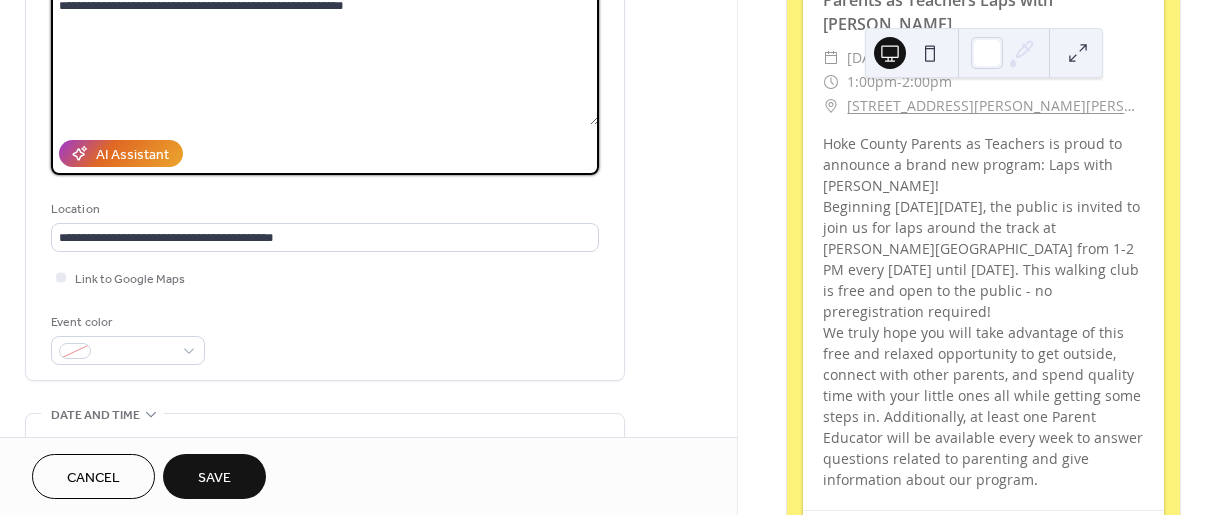 type 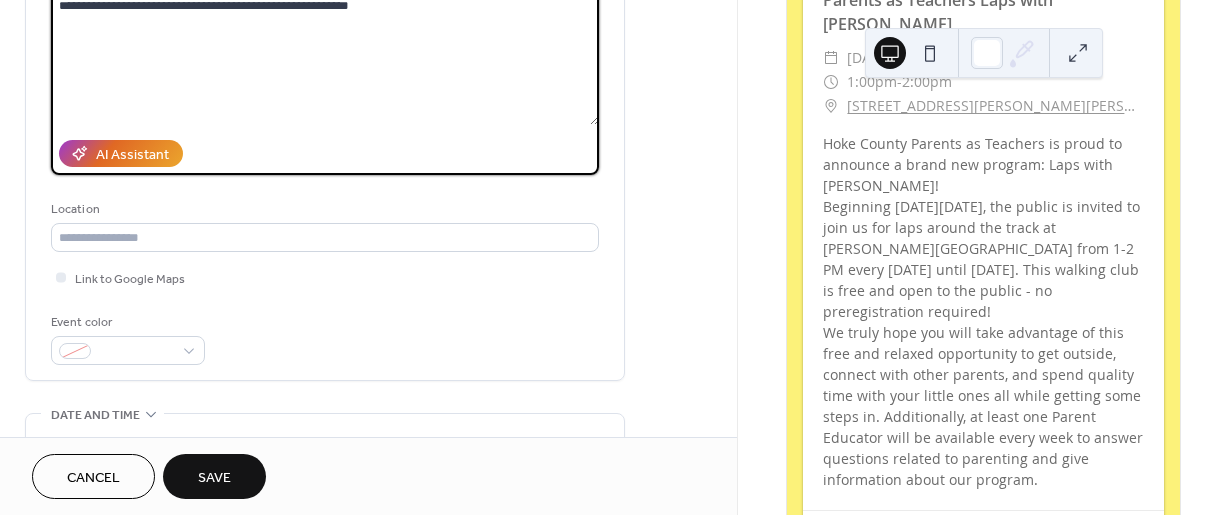 scroll, scrollTop: 232, scrollLeft: 0, axis: vertical 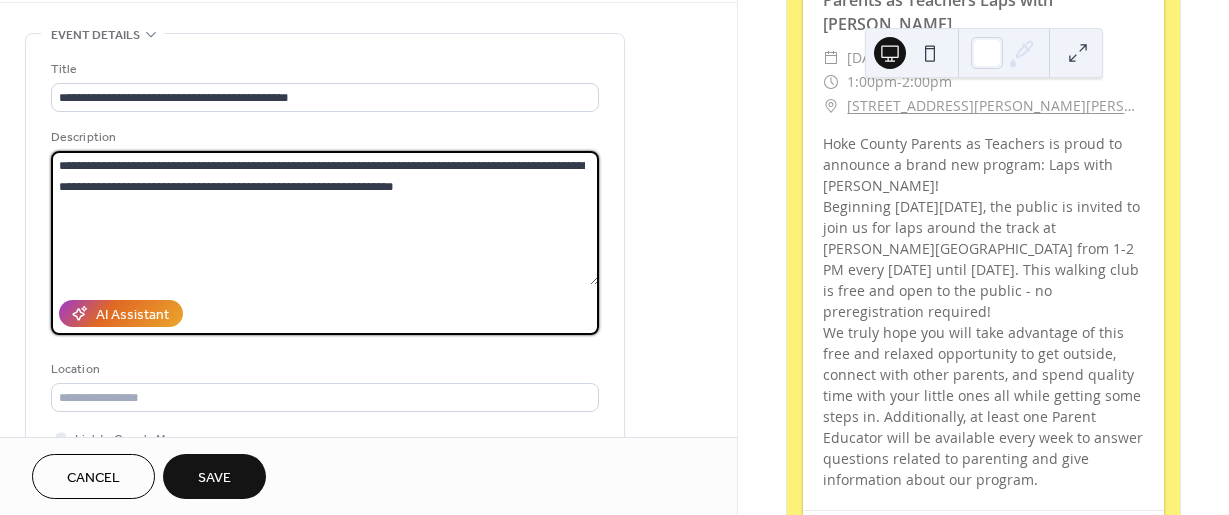 drag, startPoint x: 431, startPoint y: 38, endPoint x: 42, endPoint y: 171, distance: 411.10825 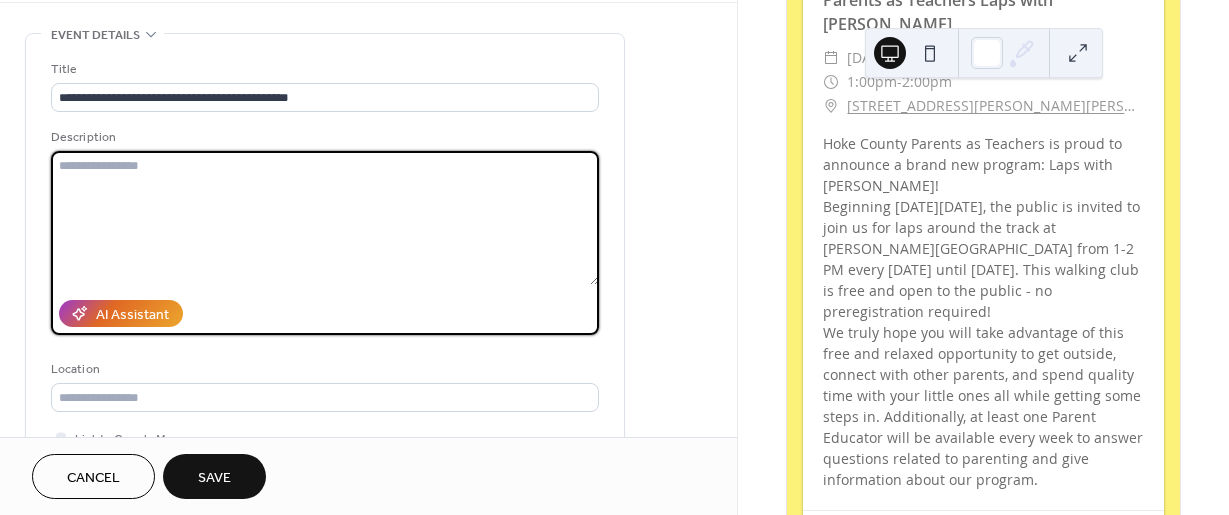 paste on "**********" 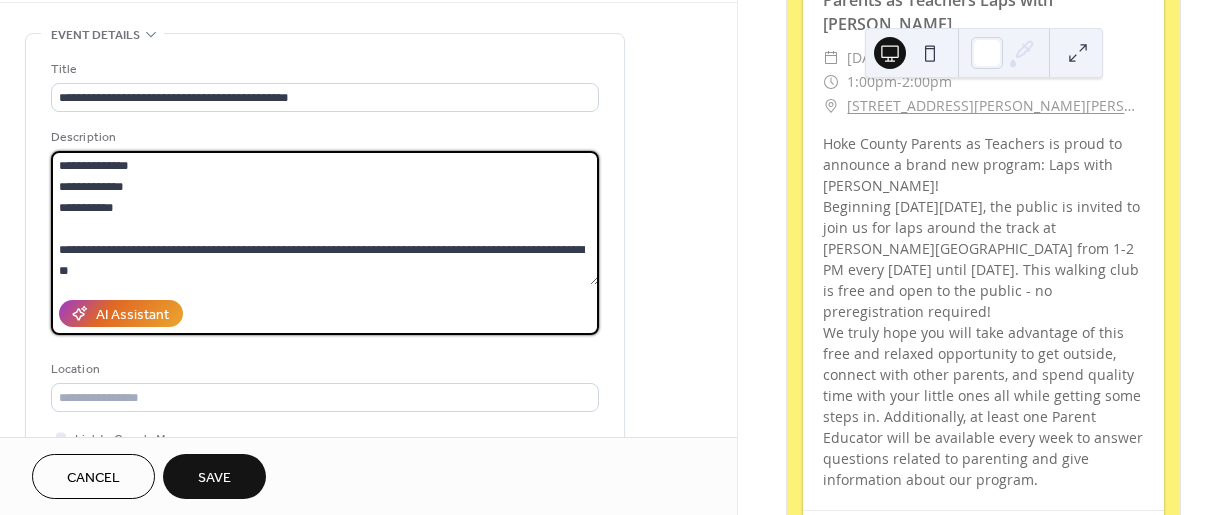 scroll, scrollTop: 189, scrollLeft: 0, axis: vertical 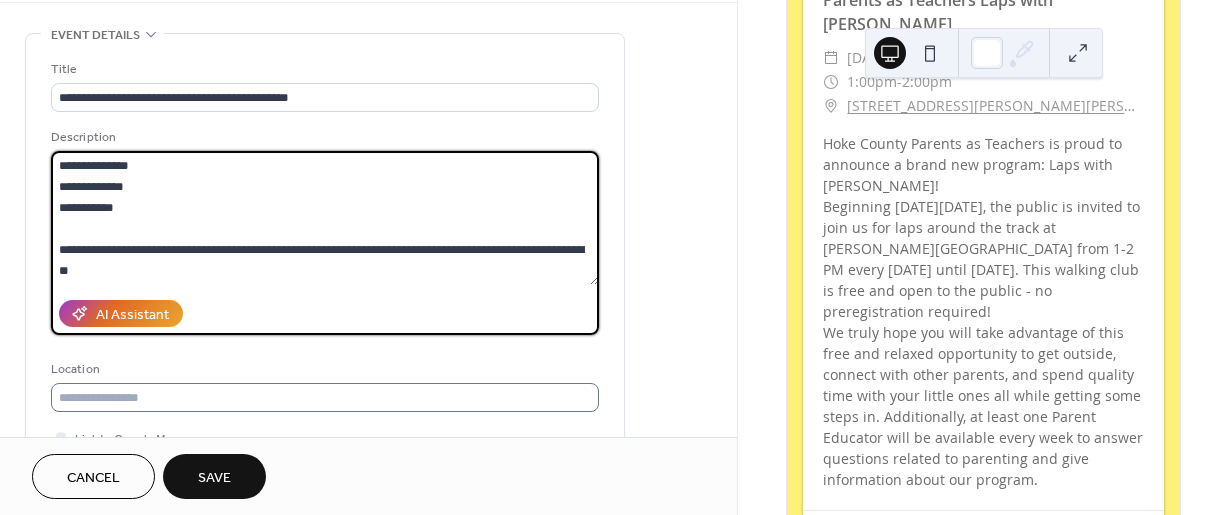 type on "**********" 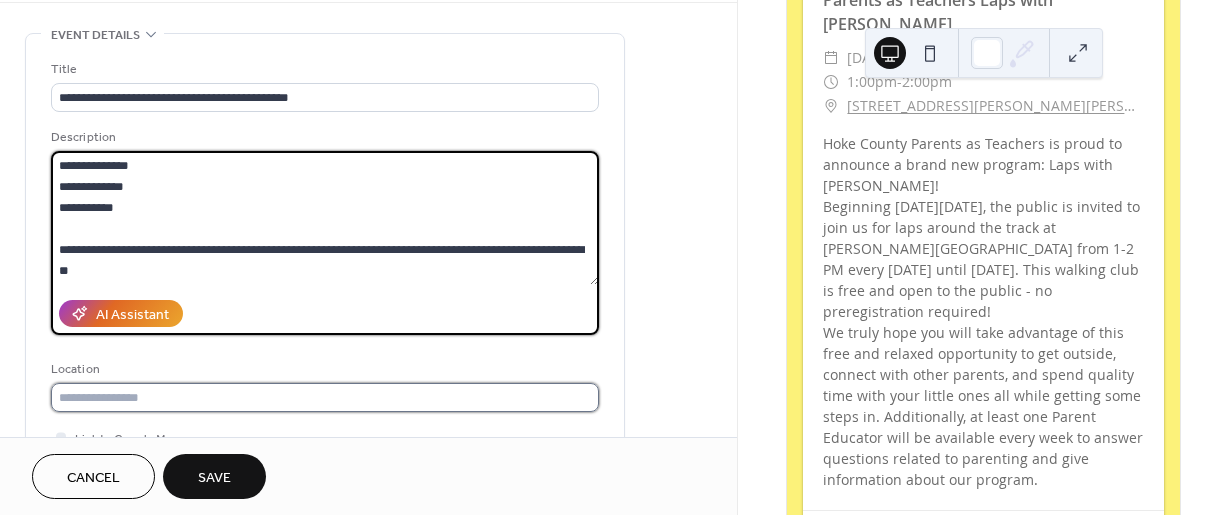 click at bounding box center [325, 397] 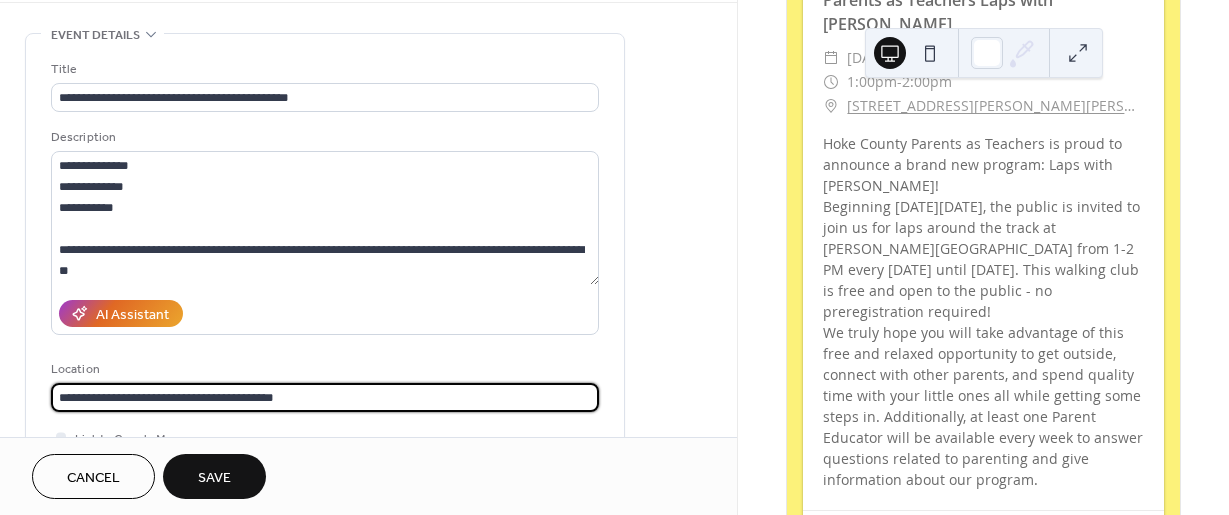 type on "**********" 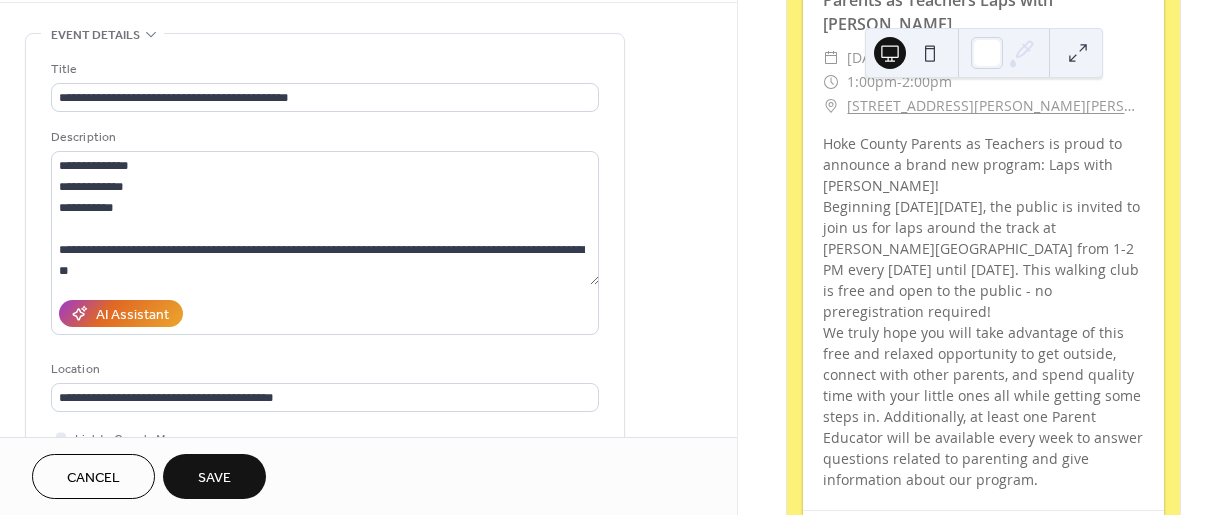 drag, startPoint x: 443, startPoint y: 224, endPoint x: 1003, endPoint y: 180, distance: 561.7259 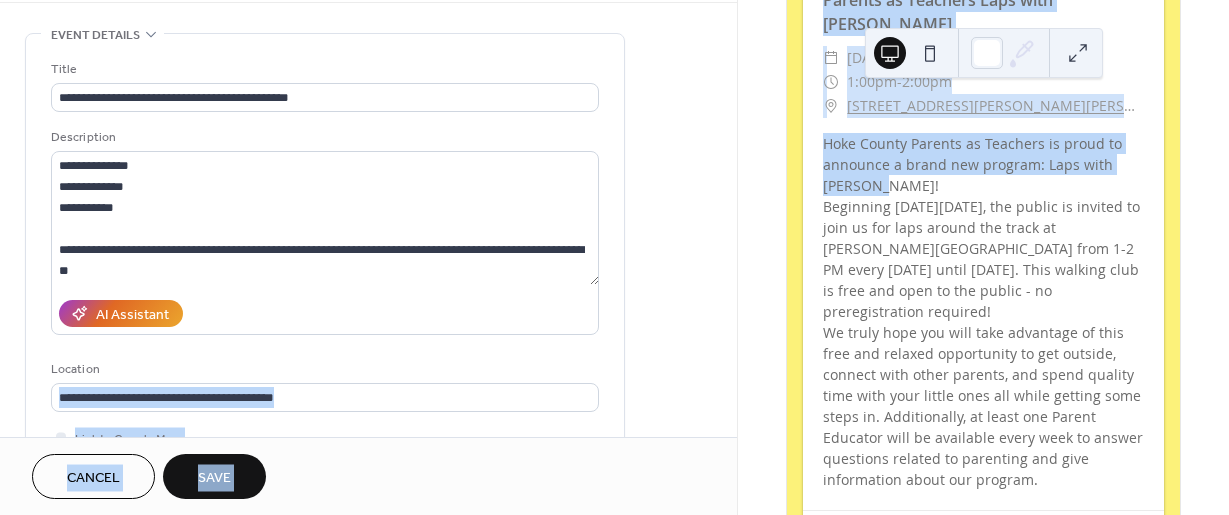 scroll, scrollTop: 61, scrollLeft: 0, axis: vertical 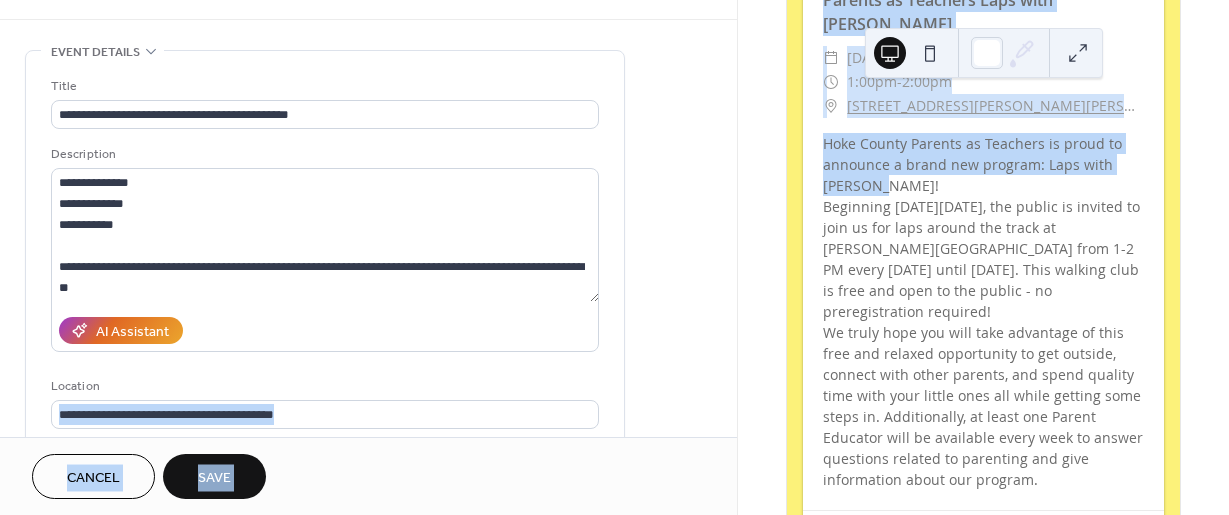click on "Upcoming events 27 [DATE] [DATE] Parents as Teachers Laps with [PERSON_NAME] ​ [DATE] ​ 1:00pm - 2:00pm ​ [STREET_ADDRESS][PERSON_NAME][PERSON_NAME] Hoke County Parents as Teachers is proud to announce a brand new program: Laps with [PERSON_NAME]! Beginning [DATE][DATE], the public is invited to join us for laps around the track at [PERSON_NAME][GEOGRAPHIC_DATA] from 1-2 PM every [DATE] until [DATE]. This walking club is free and open to the public - no preregistration required! We truly hope you will take advantage of this free and relaxed opportunity to get outside, connect with other parents, and spend quality time with your little ones all while getting some steps in. Additionally, at least one Parent Educator will be available every week to answer questions related to parenting and give information about our program. Save event [DATE] Breastfeeding Class & Support Group by Hoke County WIC & Hoke County Healthy Start ​ [DATE] ​ 2:00pm - 3:00pm ​ ​ [DOMAIN_NAME] [DATE] ​" at bounding box center (983, 6749) 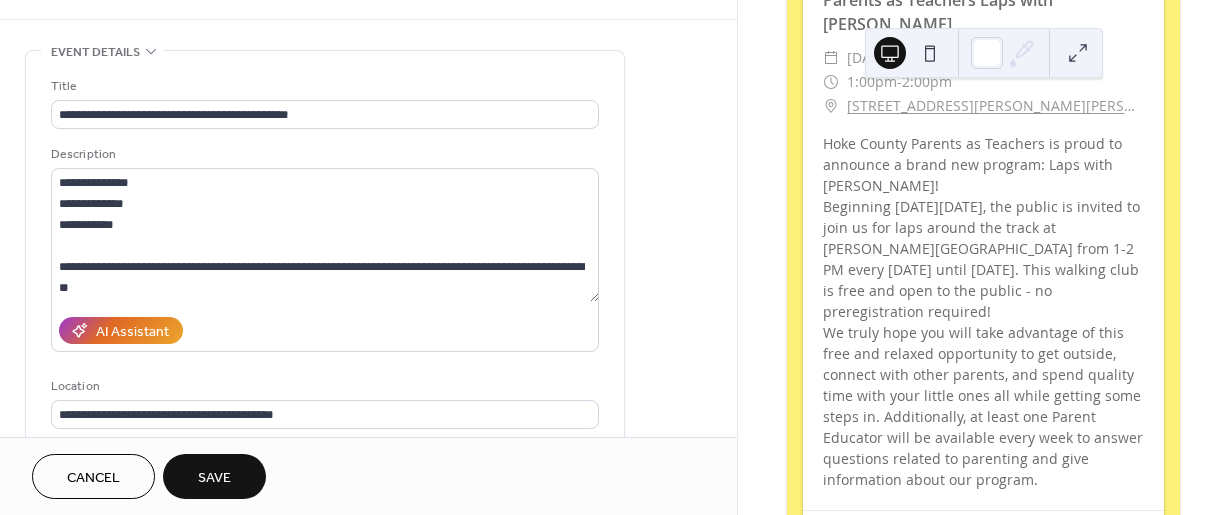 click on "**********" at bounding box center (368, 770) 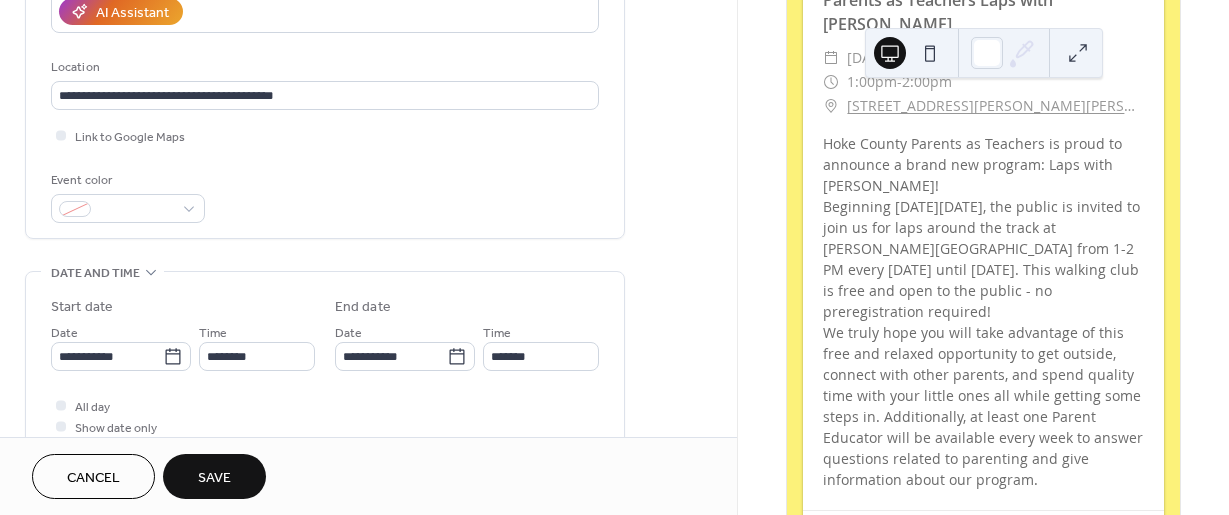 scroll, scrollTop: 483, scrollLeft: 0, axis: vertical 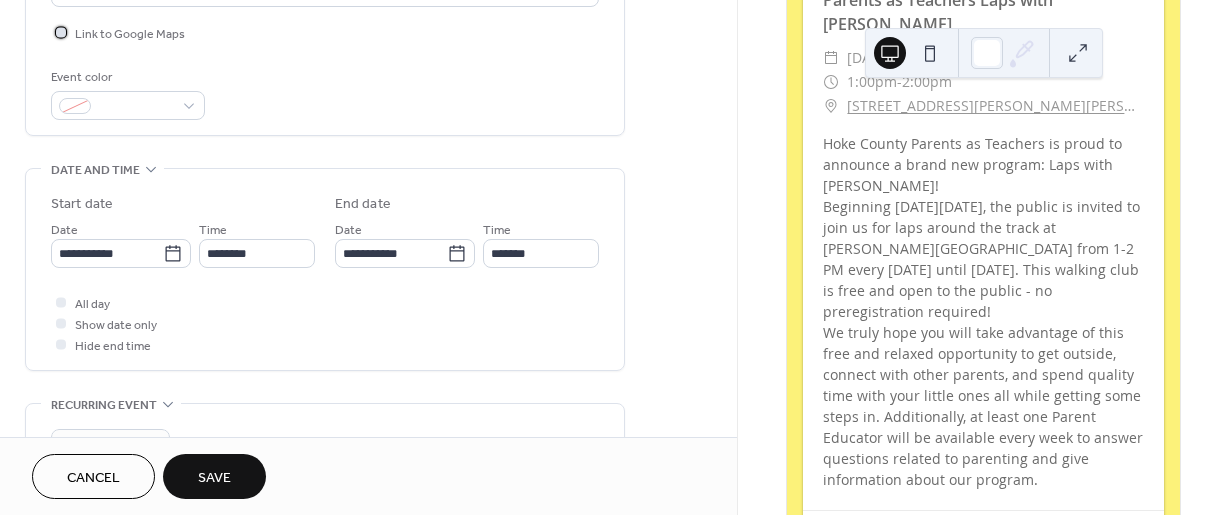 click at bounding box center (61, 32) 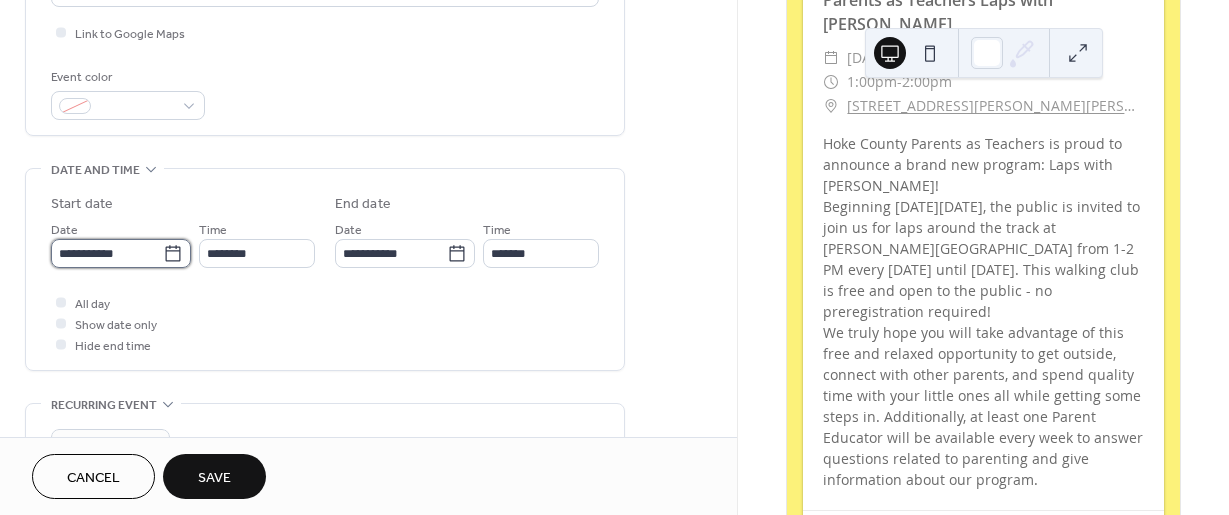 click on "**********" at bounding box center [107, 253] 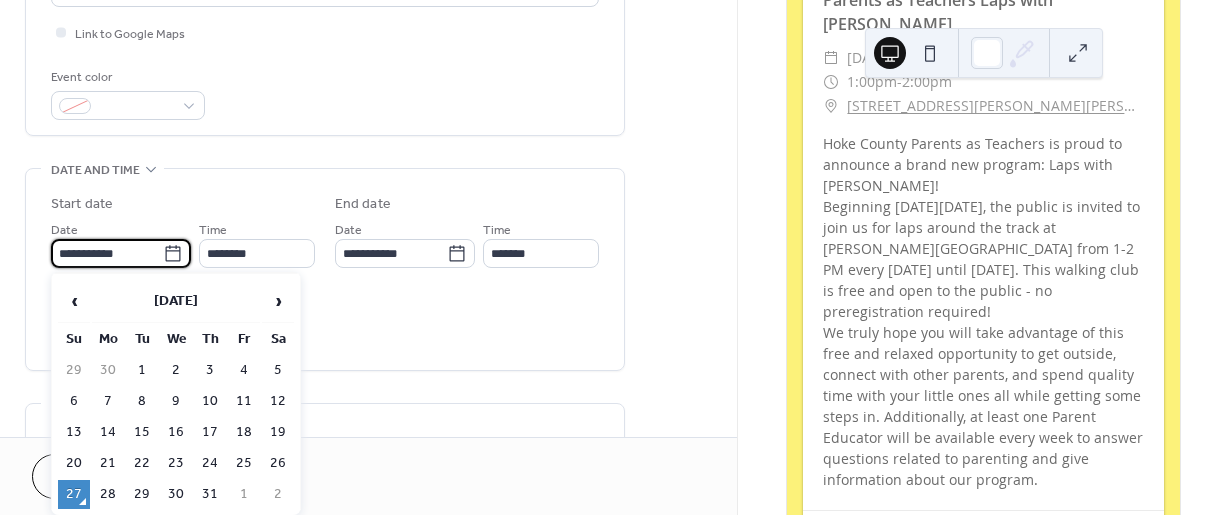 click 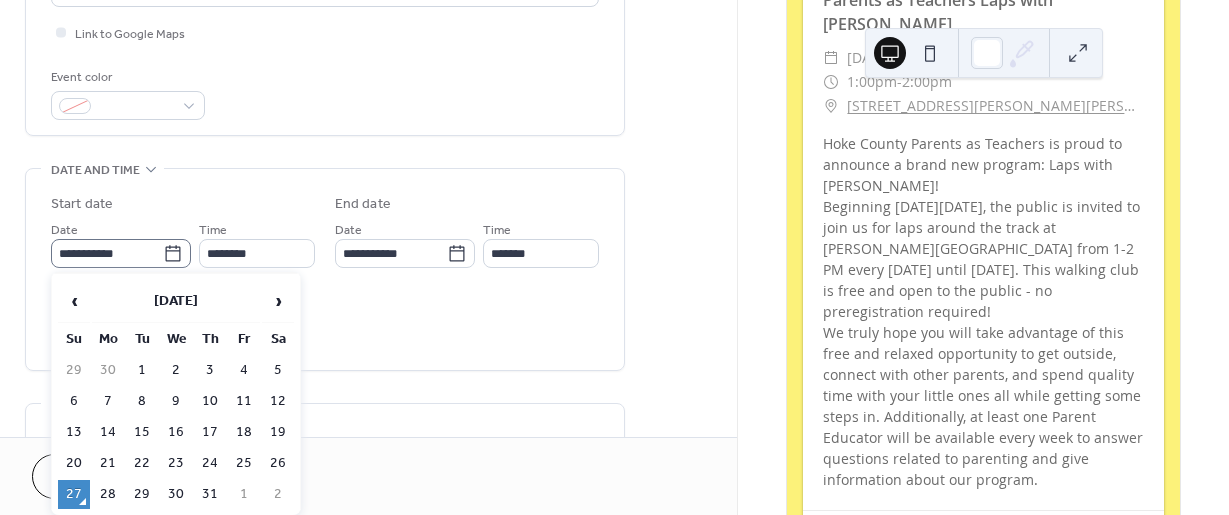 click on "›" at bounding box center [278, 301] 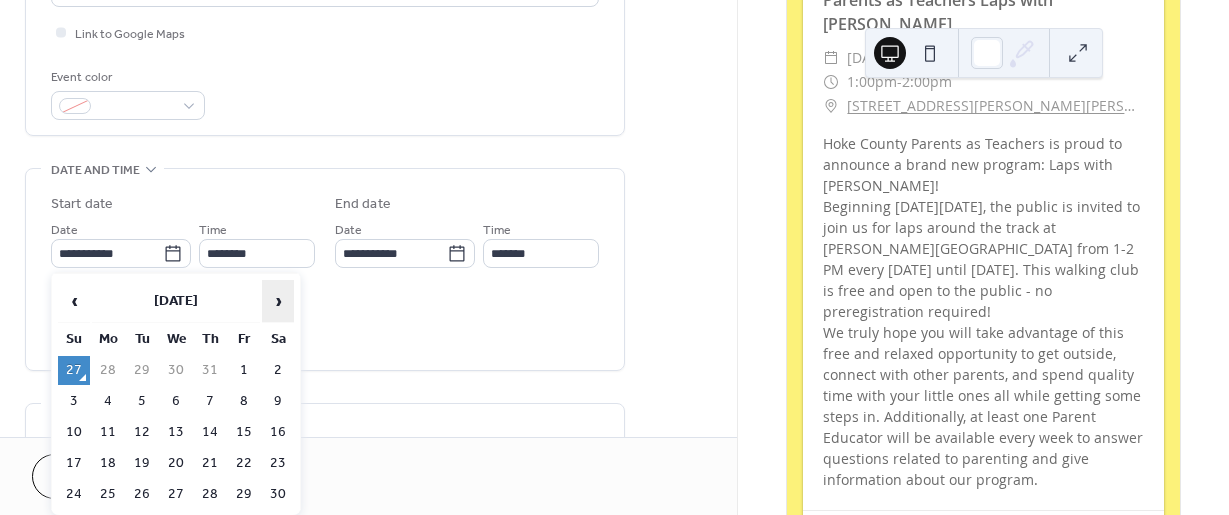 click on "›" at bounding box center [278, 301] 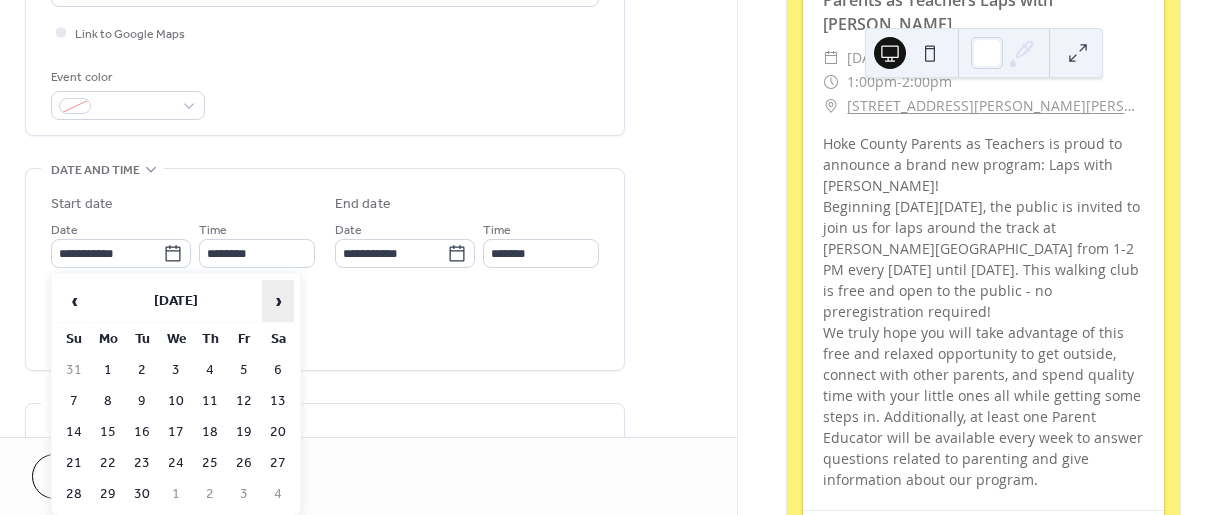 click on "›" at bounding box center [278, 301] 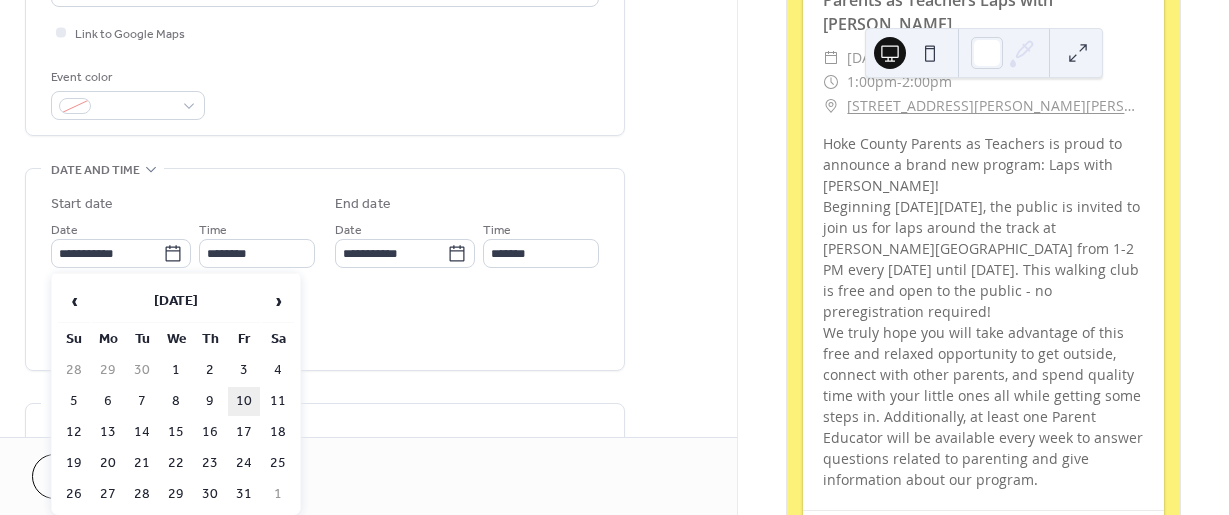 click on "10" at bounding box center [244, 401] 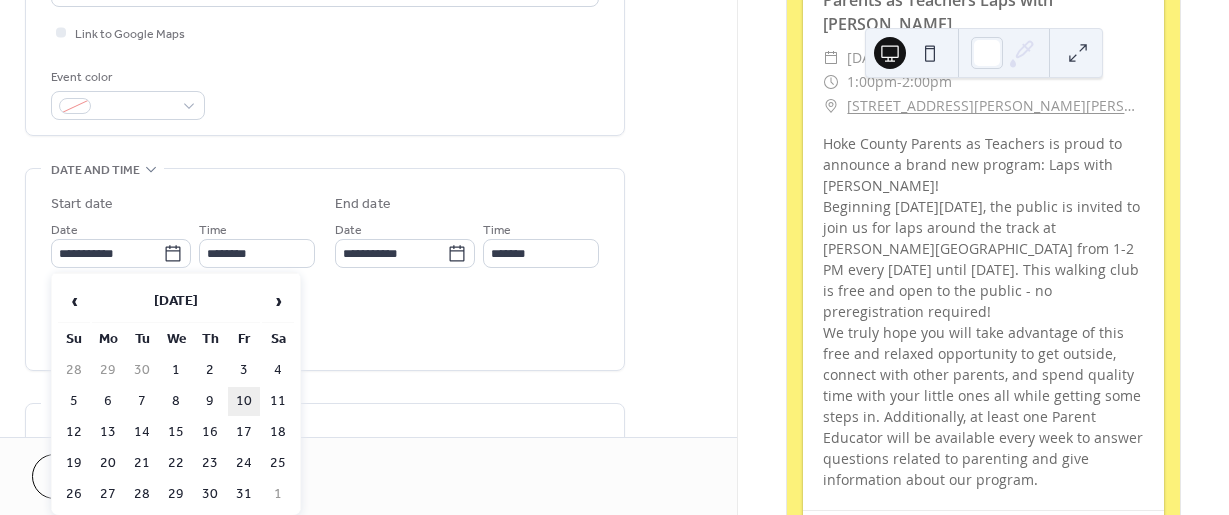 type on "**********" 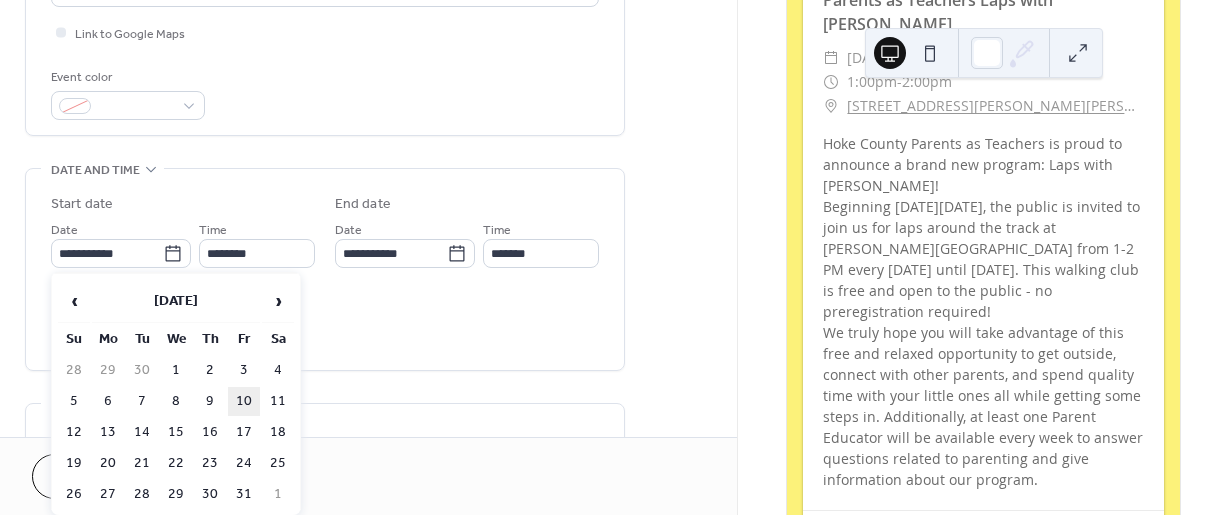type on "**********" 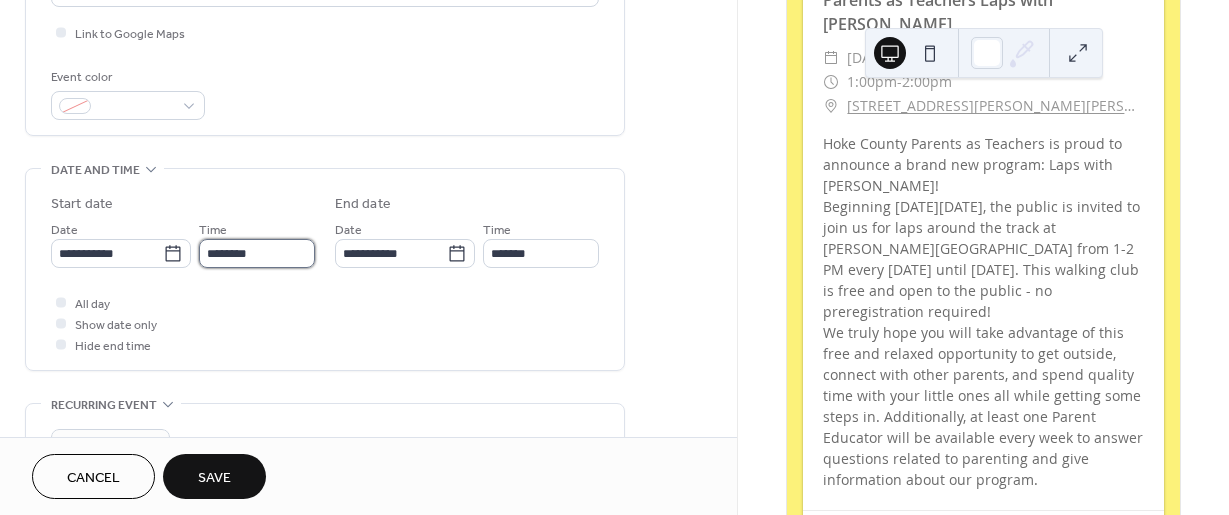 click on "********" at bounding box center (257, 253) 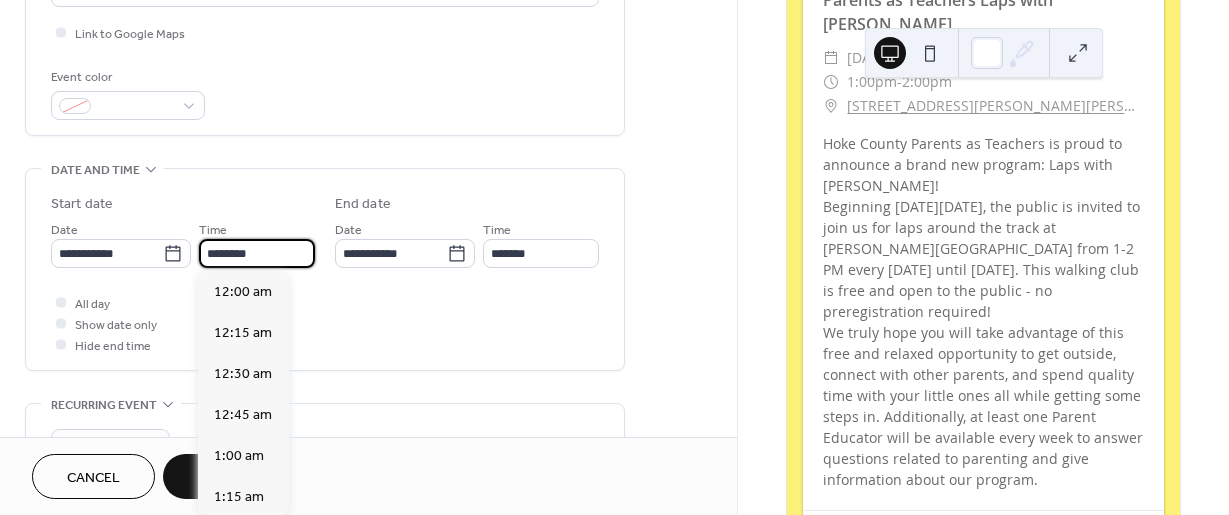 scroll, scrollTop: 1968, scrollLeft: 0, axis: vertical 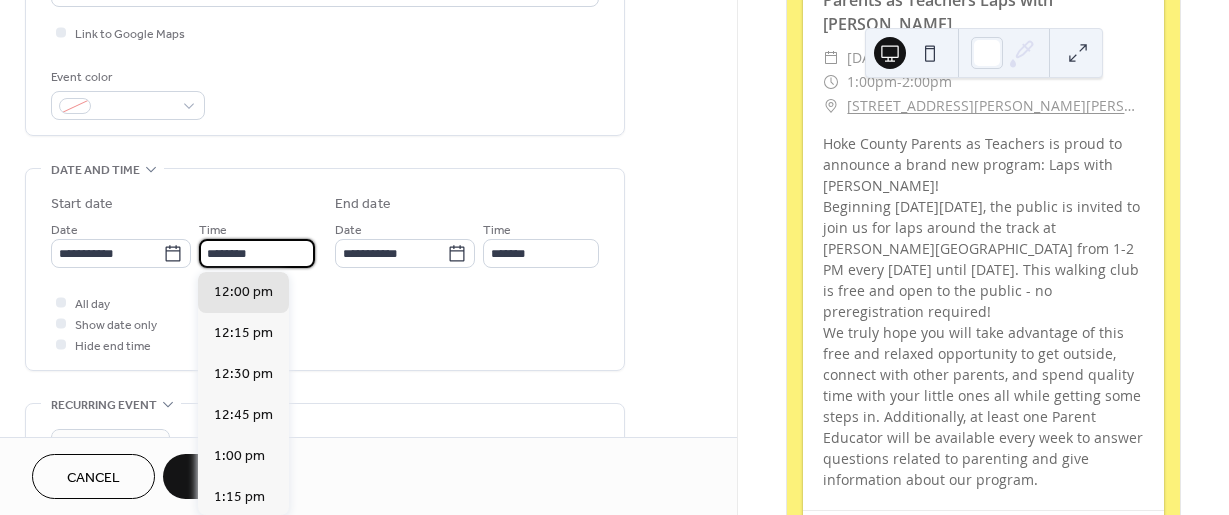 drag, startPoint x: 206, startPoint y: 256, endPoint x: 288, endPoint y: 401, distance: 166.5803 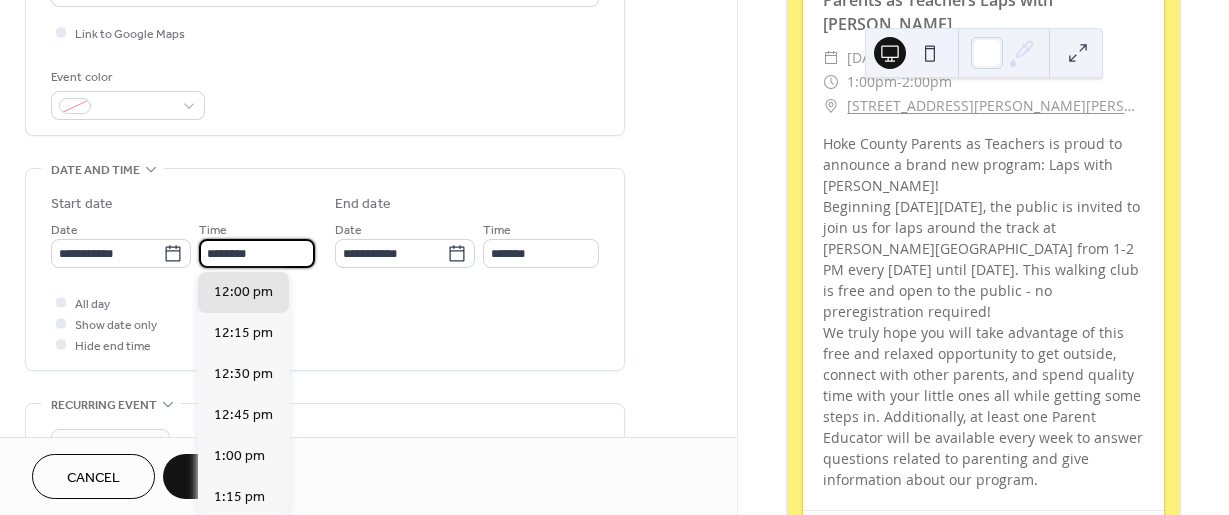 click on "**********" at bounding box center [614, 257] 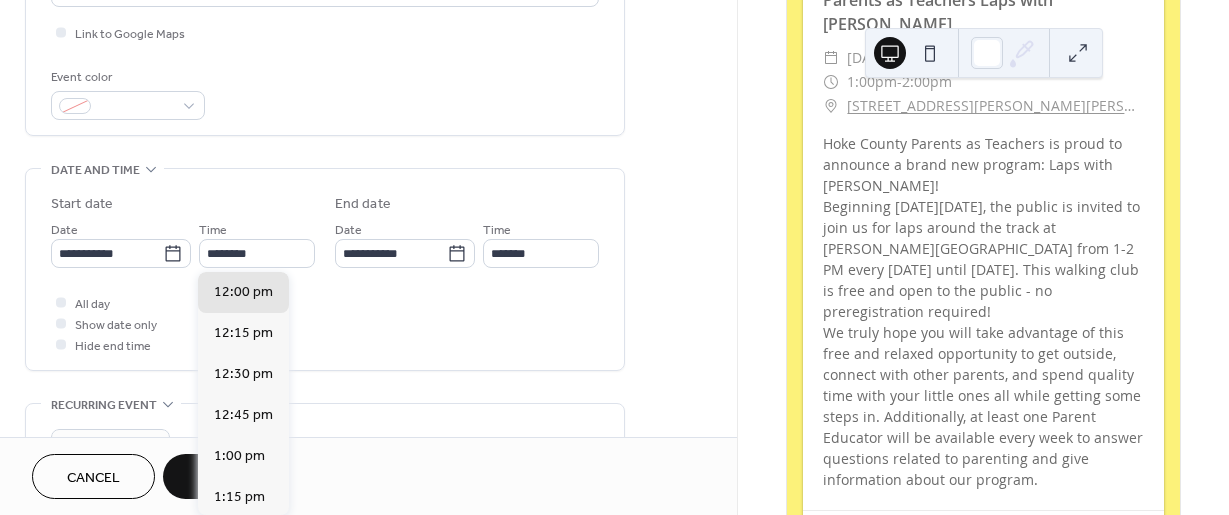scroll, scrollTop: 2656, scrollLeft: 0, axis: vertical 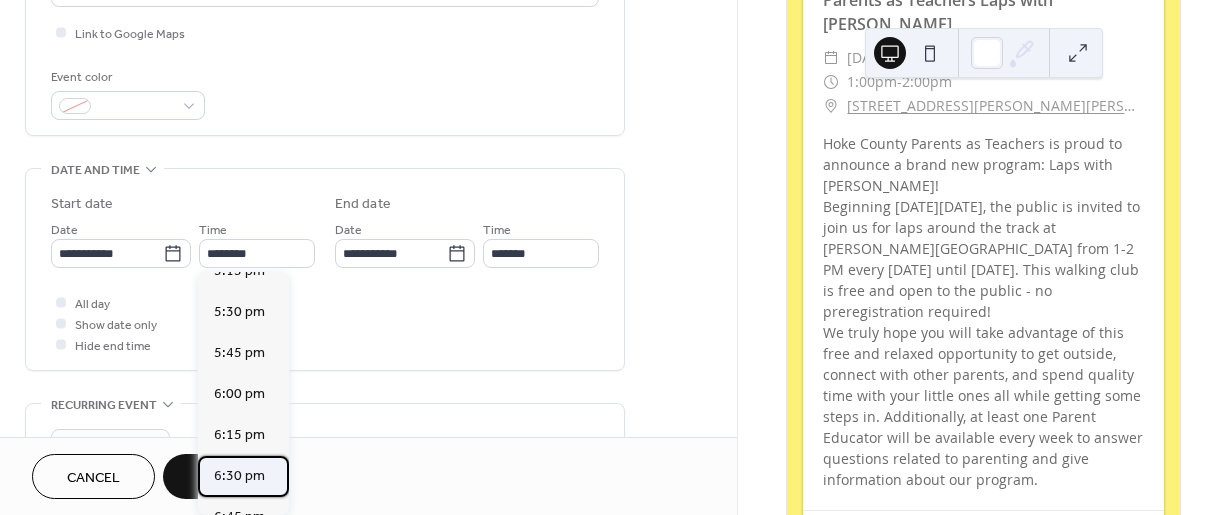 click on "6:30 pm" at bounding box center [239, 476] 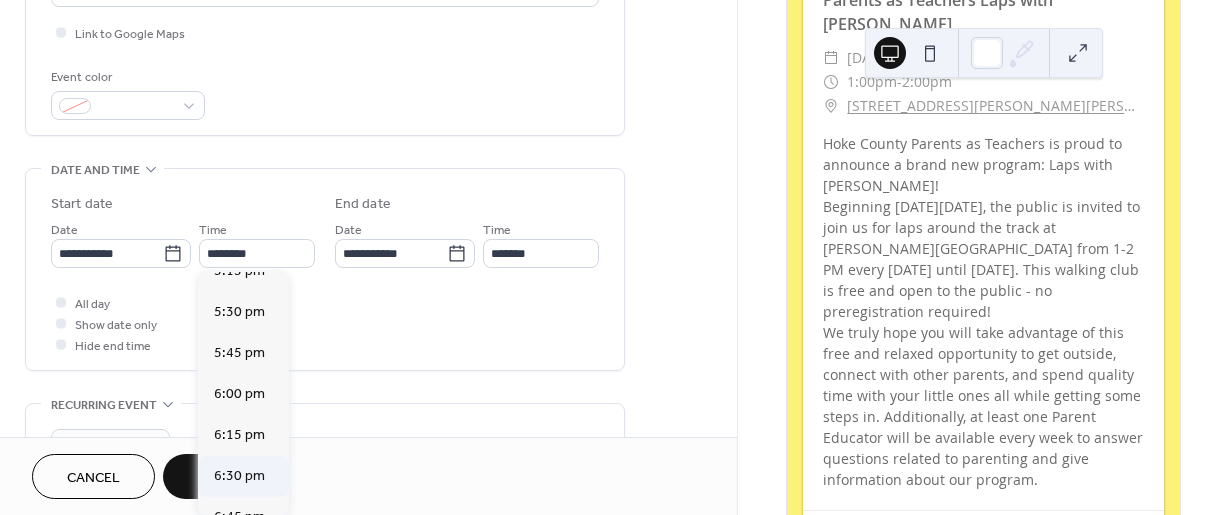 type on "*******" 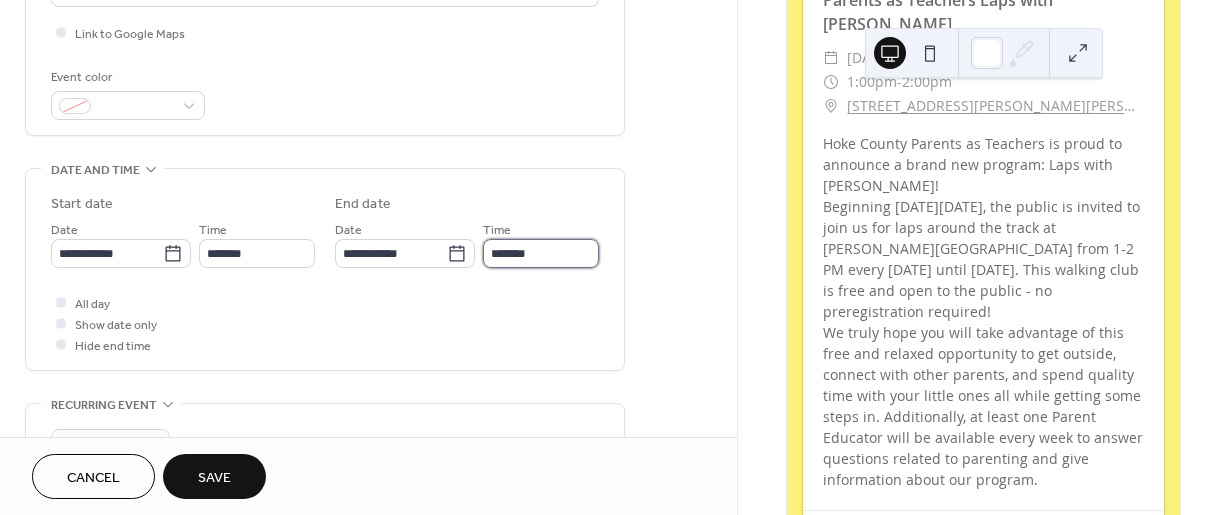 click on "*******" at bounding box center (541, 253) 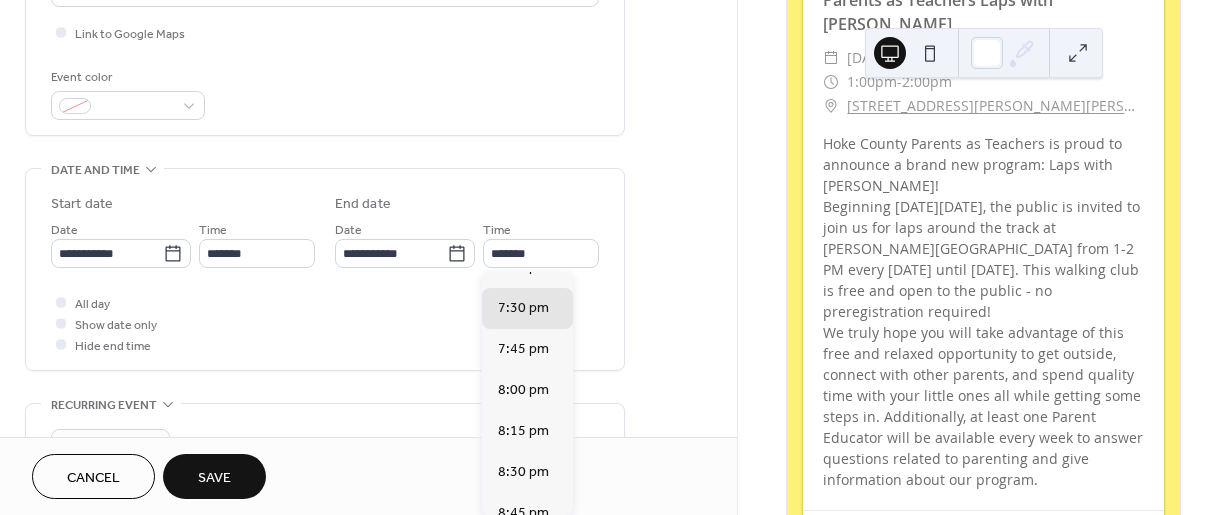 scroll, scrollTop: 110, scrollLeft: 0, axis: vertical 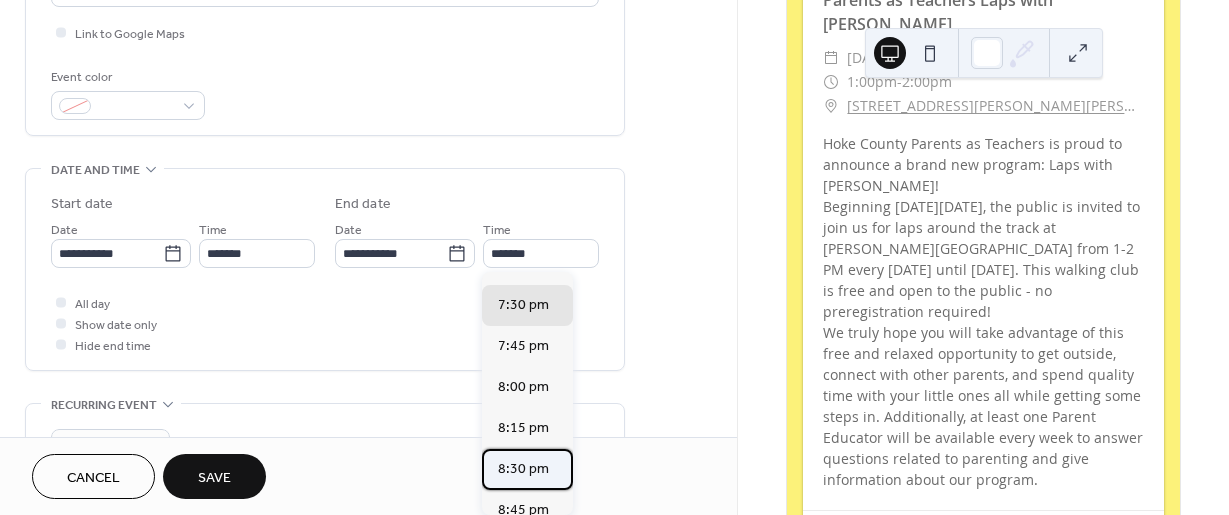 click on "8:30 pm" at bounding box center (523, 469) 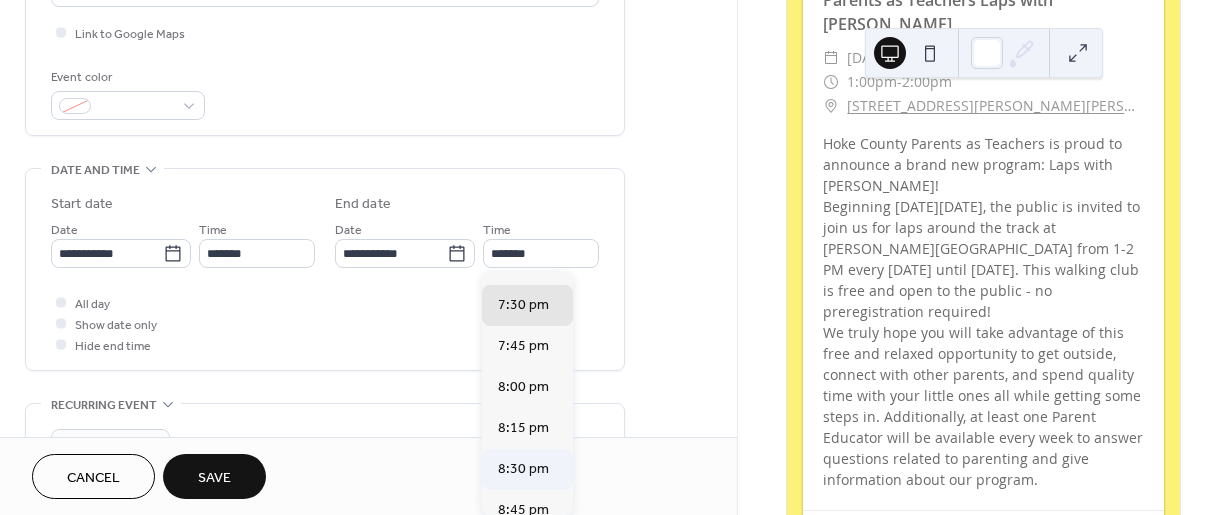 type on "*******" 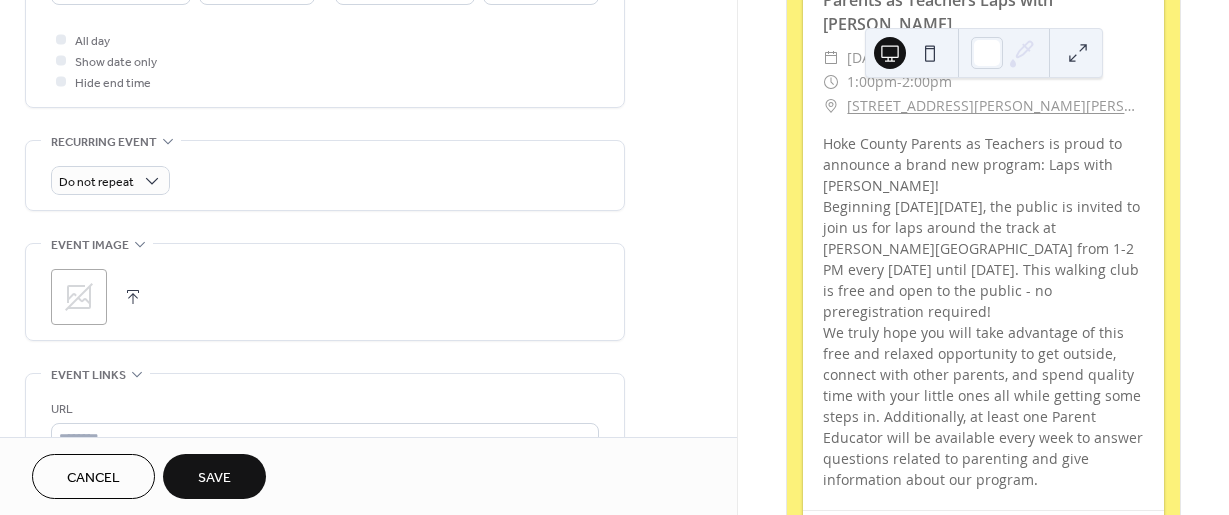 scroll, scrollTop: 767, scrollLeft: 0, axis: vertical 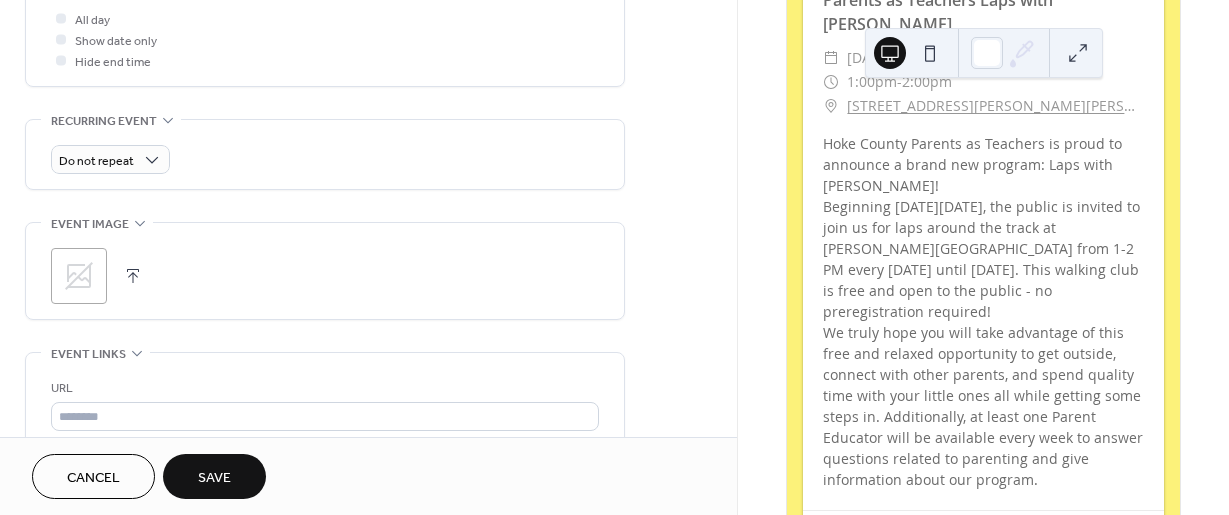 click 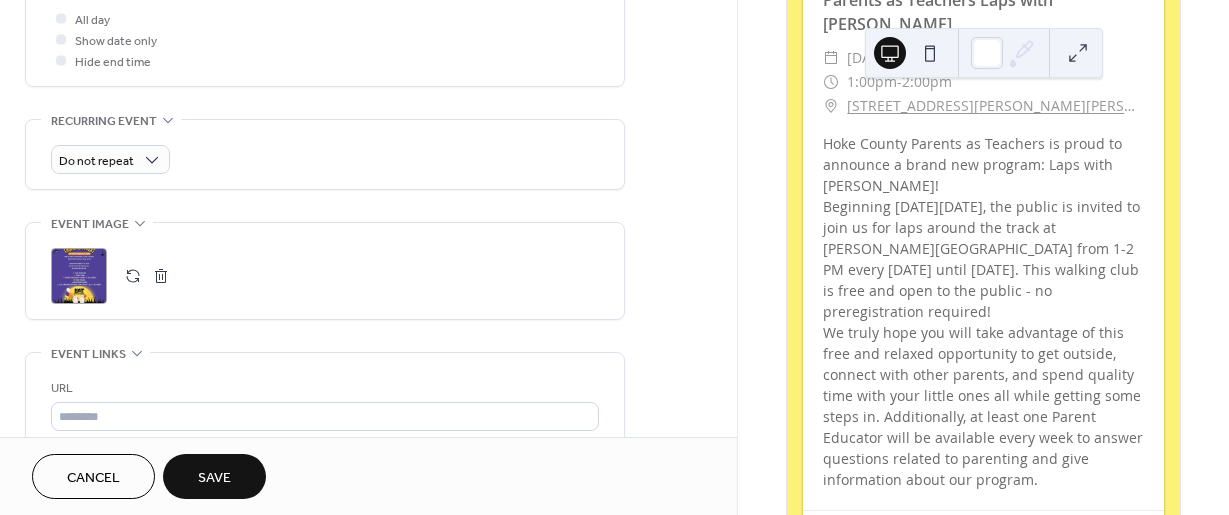 click on "Save" at bounding box center [214, 478] 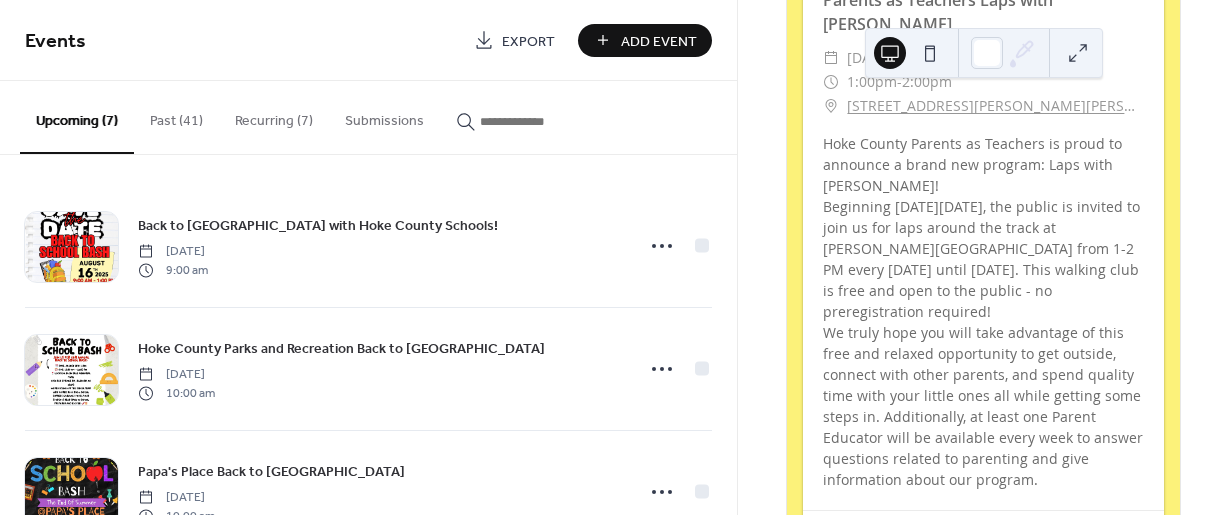 scroll, scrollTop: 225, scrollLeft: 0, axis: vertical 